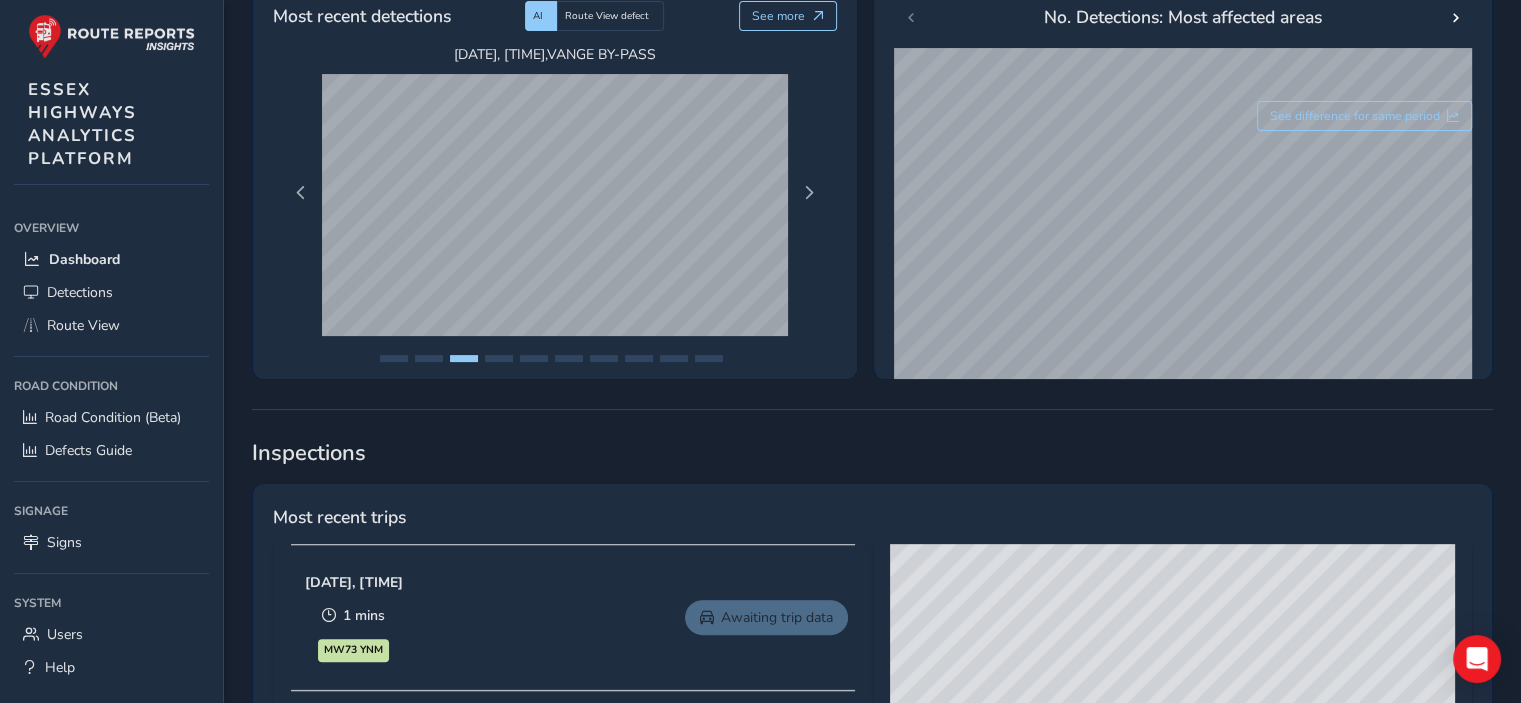 scroll, scrollTop: 400, scrollLeft: 0, axis: vertical 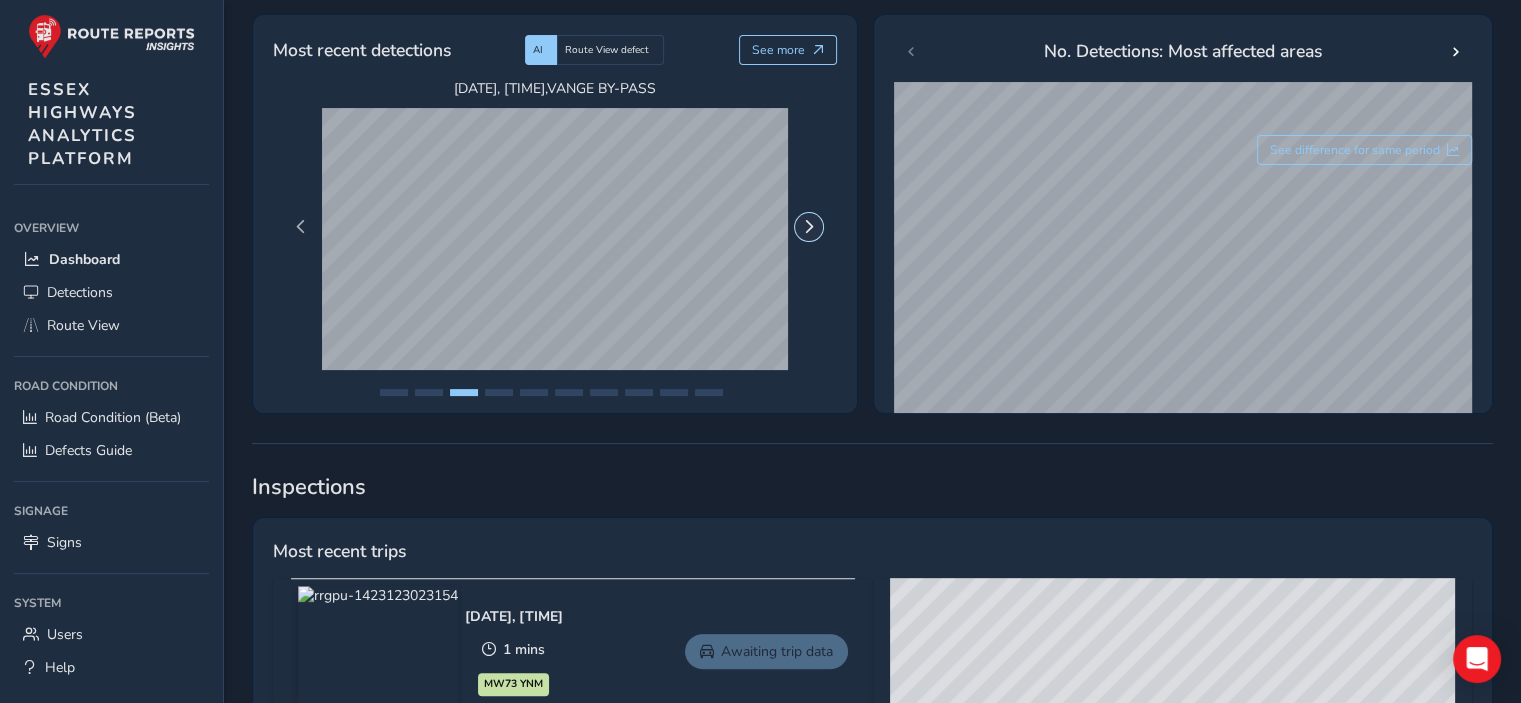 click at bounding box center [809, 227] 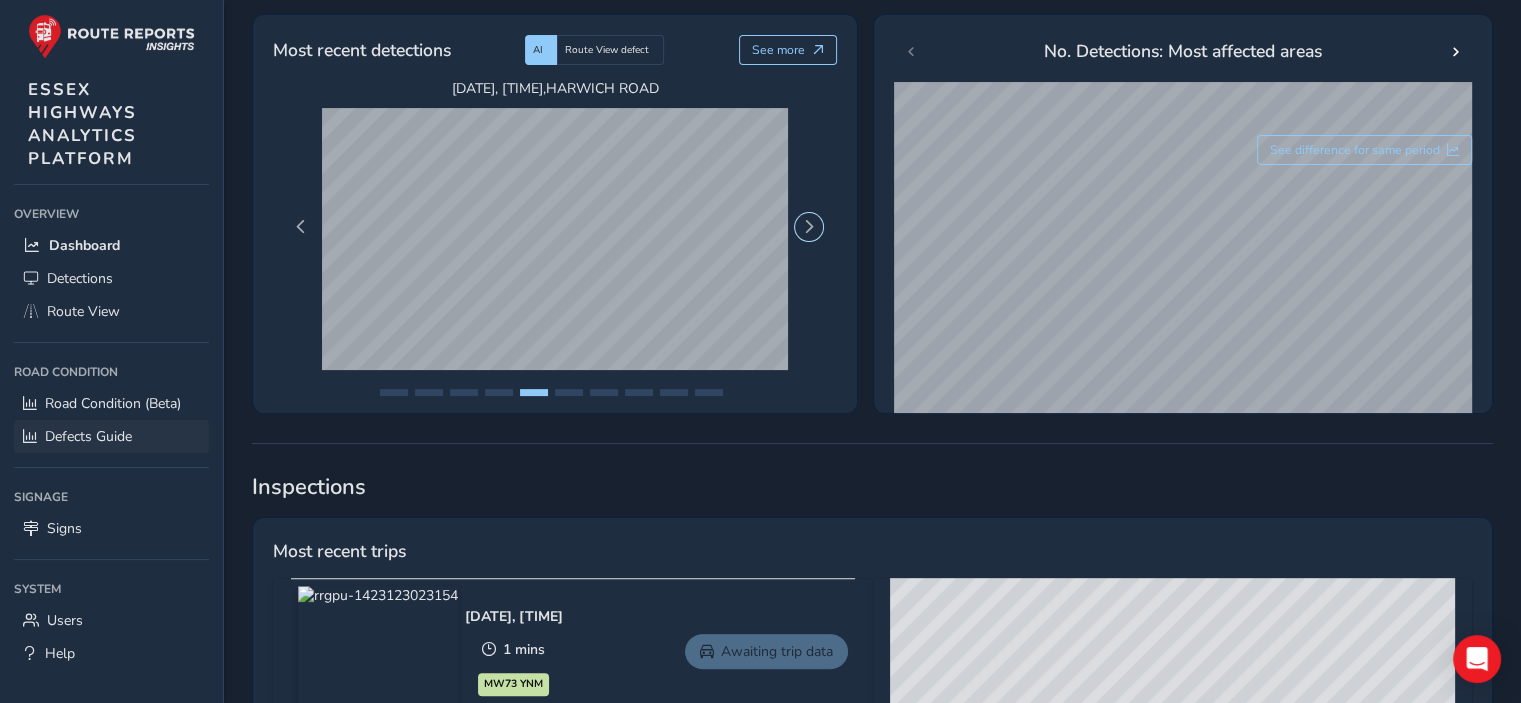 scroll, scrollTop: 28, scrollLeft: 0, axis: vertical 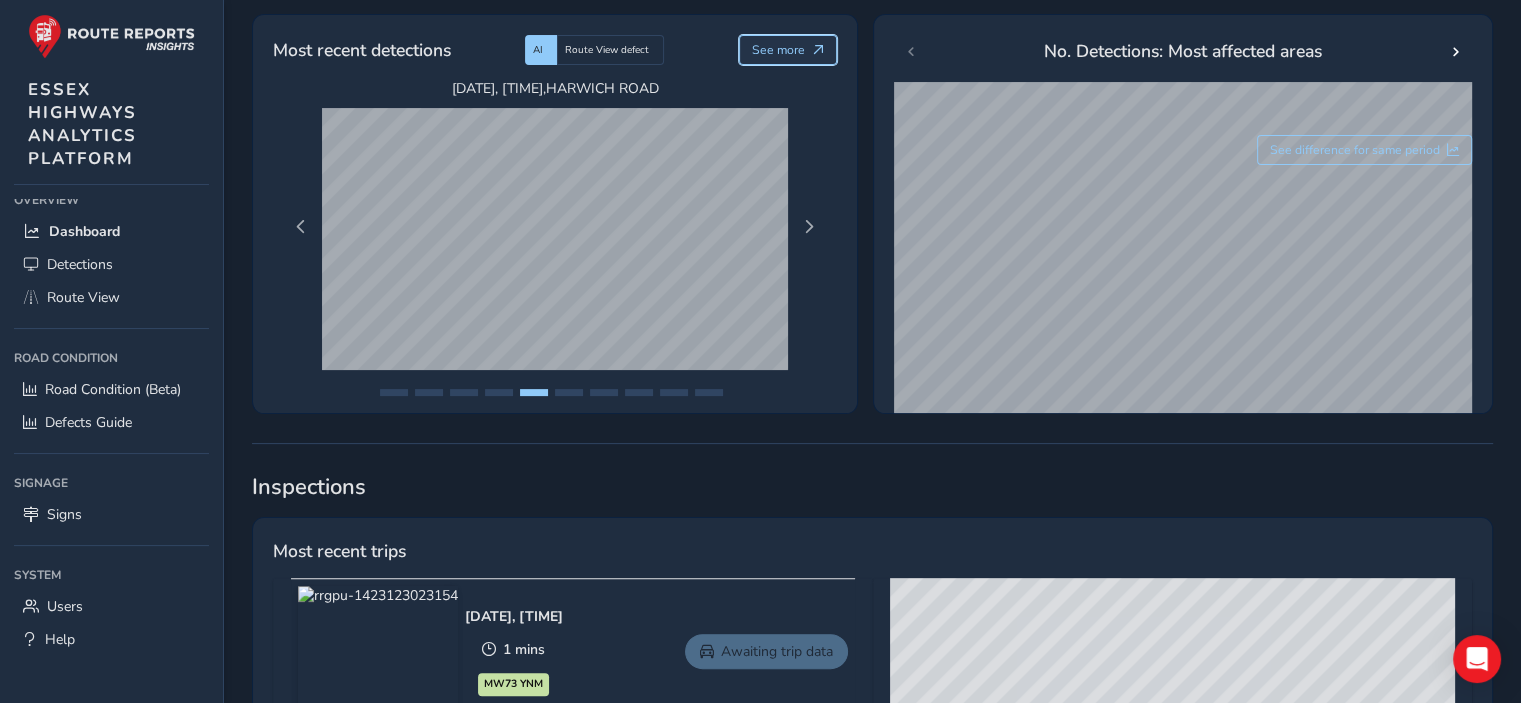 click on "See more" at bounding box center [778, 50] 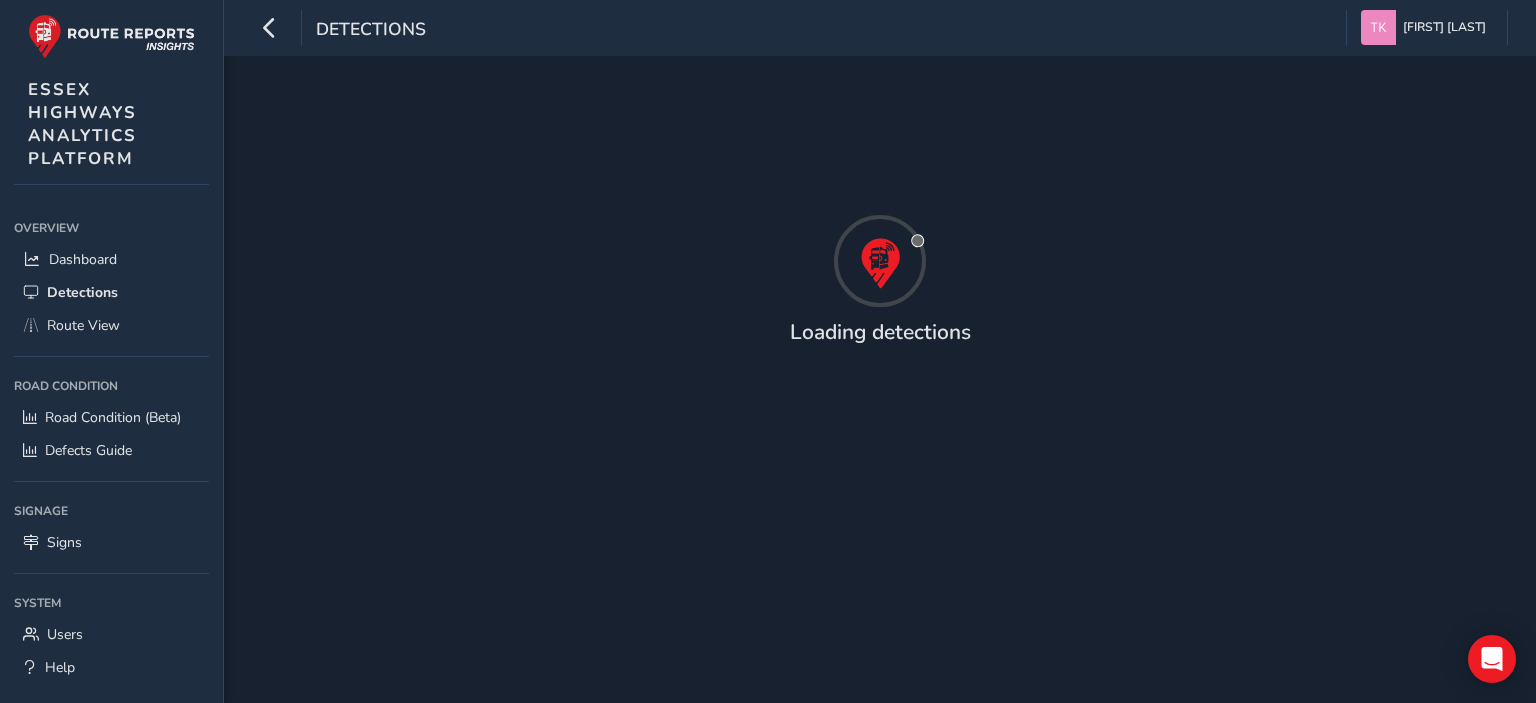 scroll, scrollTop: 0, scrollLeft: 0, axis: both 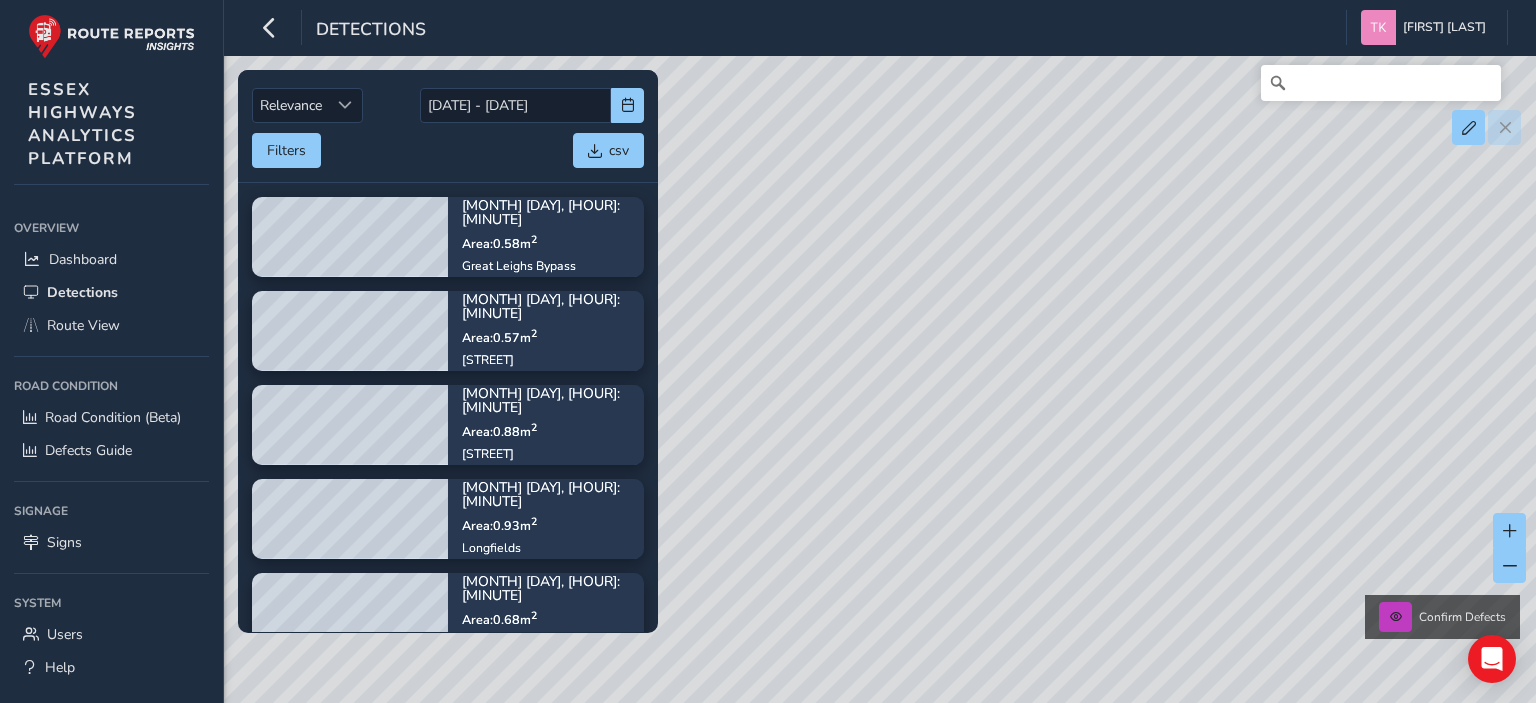 click on "Confirm Defects" at bounding box center (768, 351) 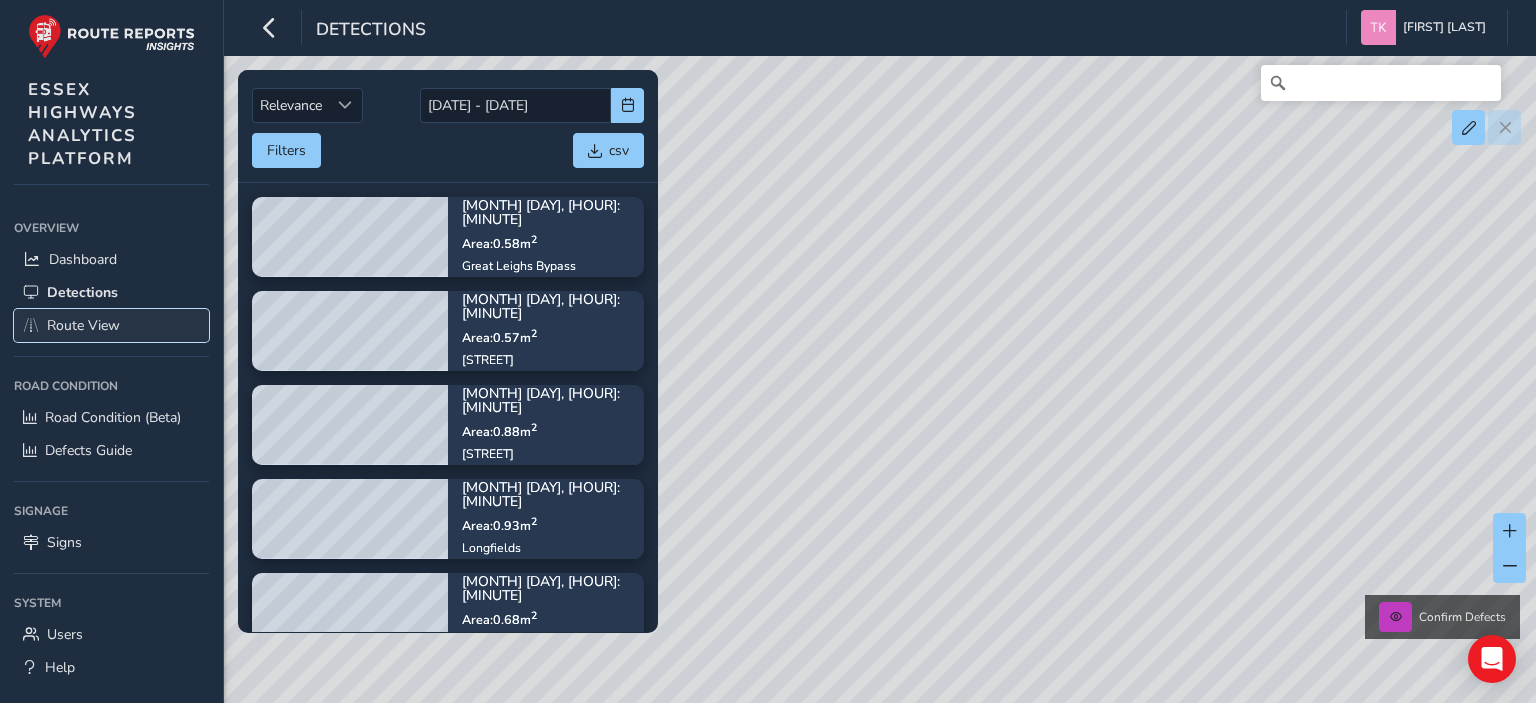 click on "Route View" at bounding box center (83, 325) 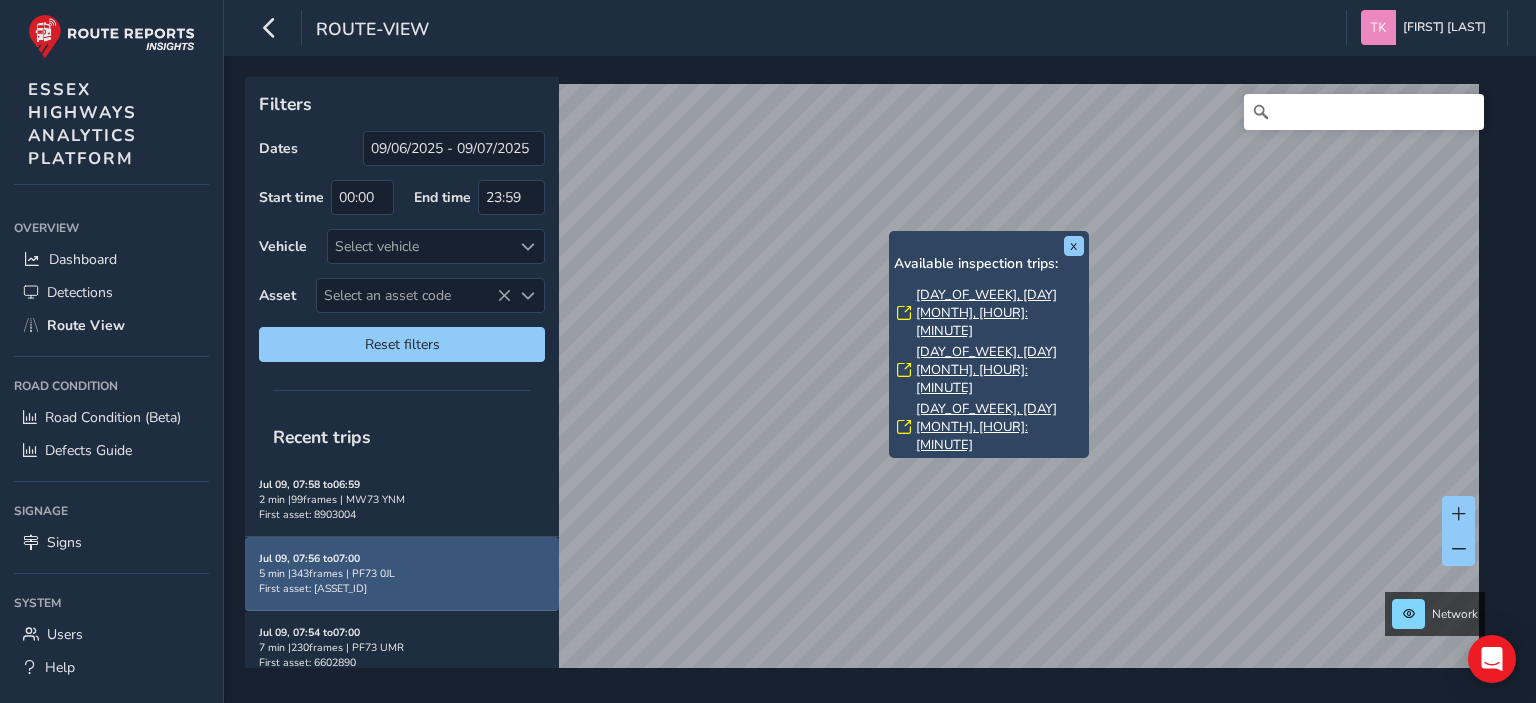 click on "x Available inspection trips: Fri, 4 Jul, 10:19 Thu, 3 Jul, 10:41 Fri, 27 Jun, 14:51 Thu, 26 Jun, 14:33 Tue, 24 Jun, 14:36 Tue, 24 Jun, 14:34 Mon, 23 Jun, 14:44 Thu, 19 Jun, 14:26 Tue, 17 Jun, 13:57 Thu, 12 Jun, 14:44" at bounding box center [989, 344] 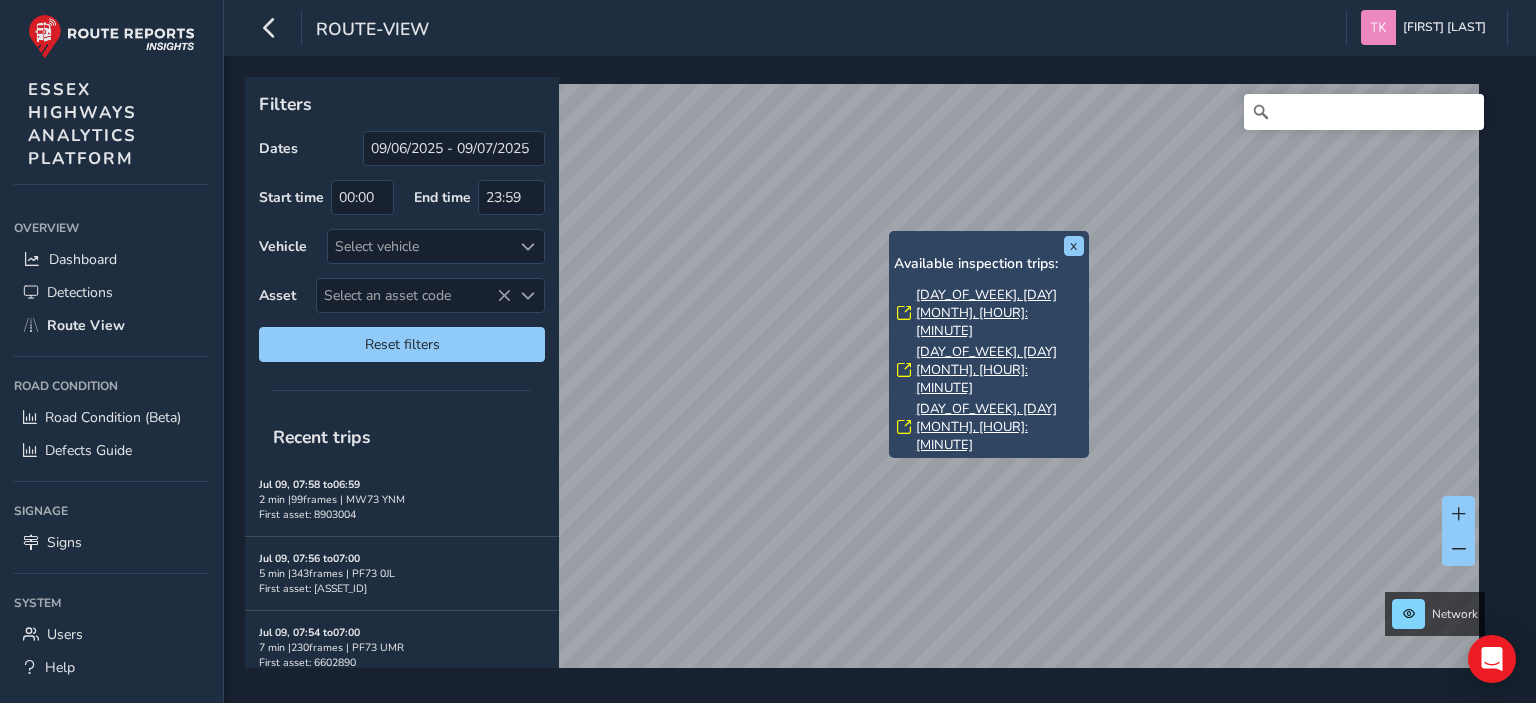 click on "[DAY_OF_WEEK], [DAY] [MONTH], [HOUR]:[MINUTE]" at bounding box center [1000, 313] 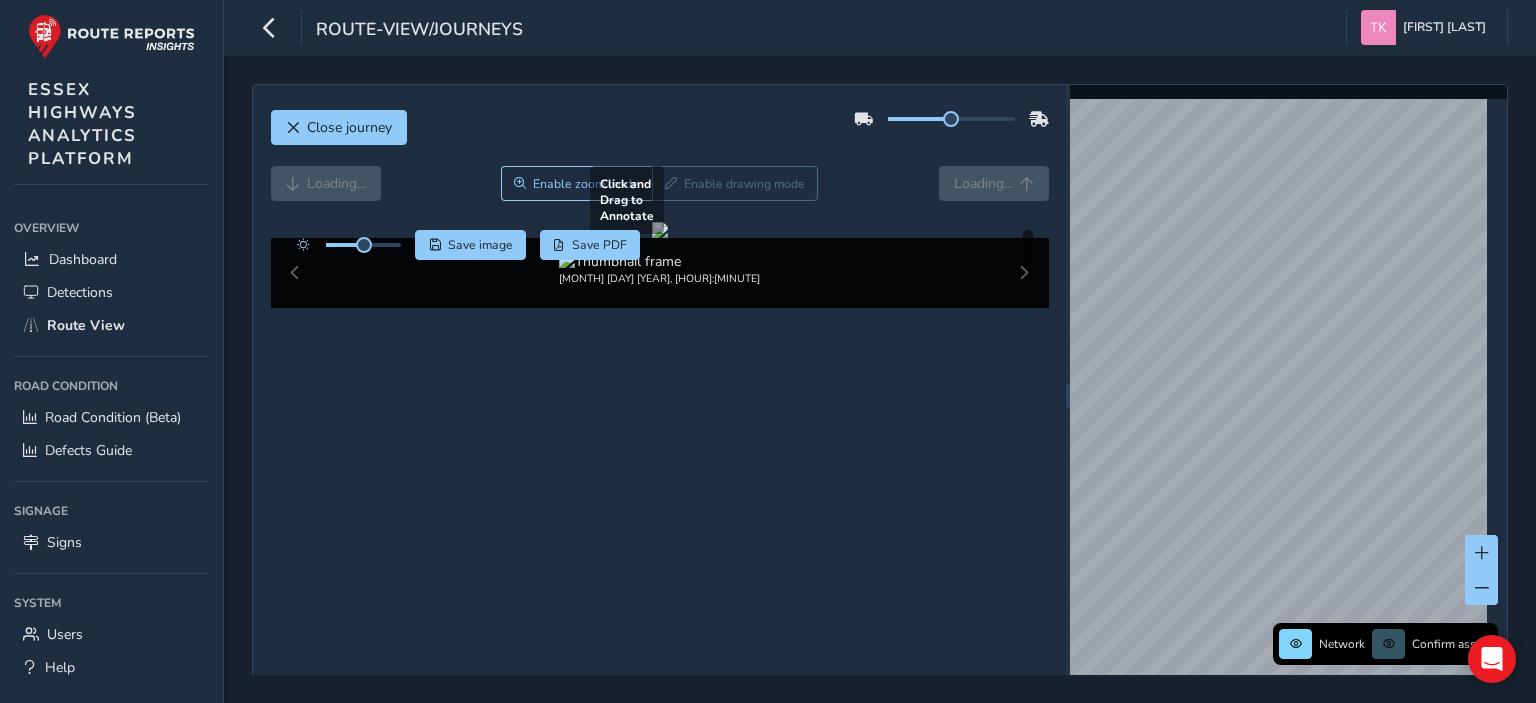 click at bounding box center (660, 230) 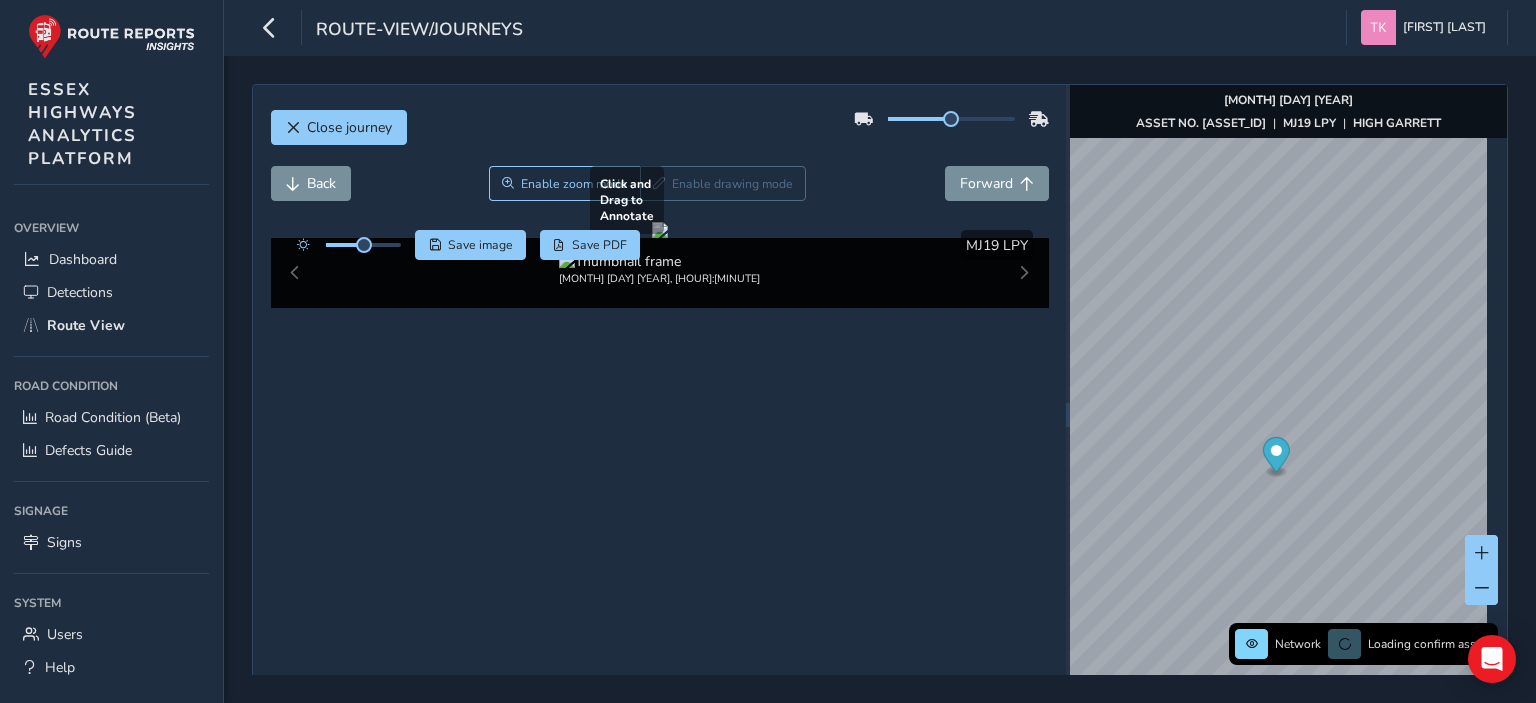 scroll, scrollTop: 102, scrollLeft: 0, axis: vertical 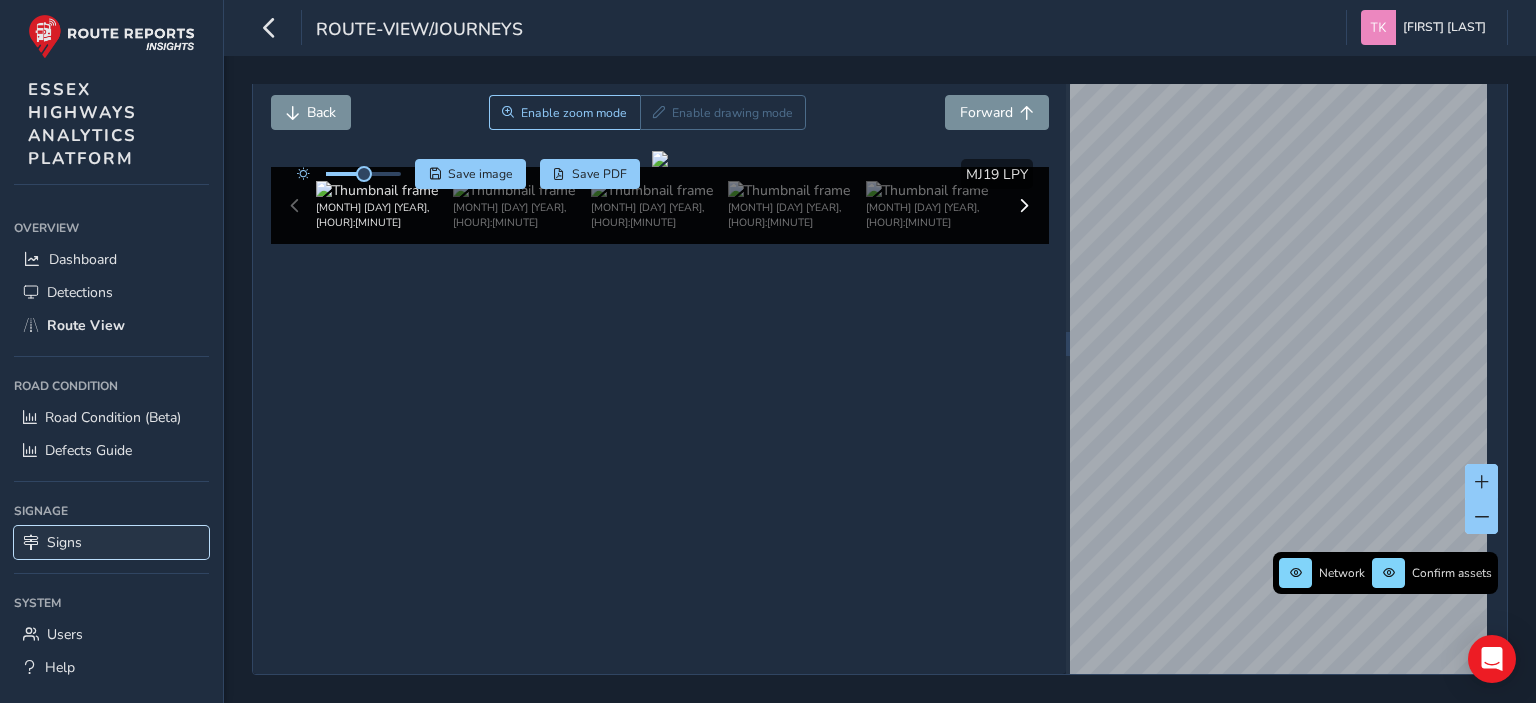 click on "Signs" at bounding box center (64, 542) 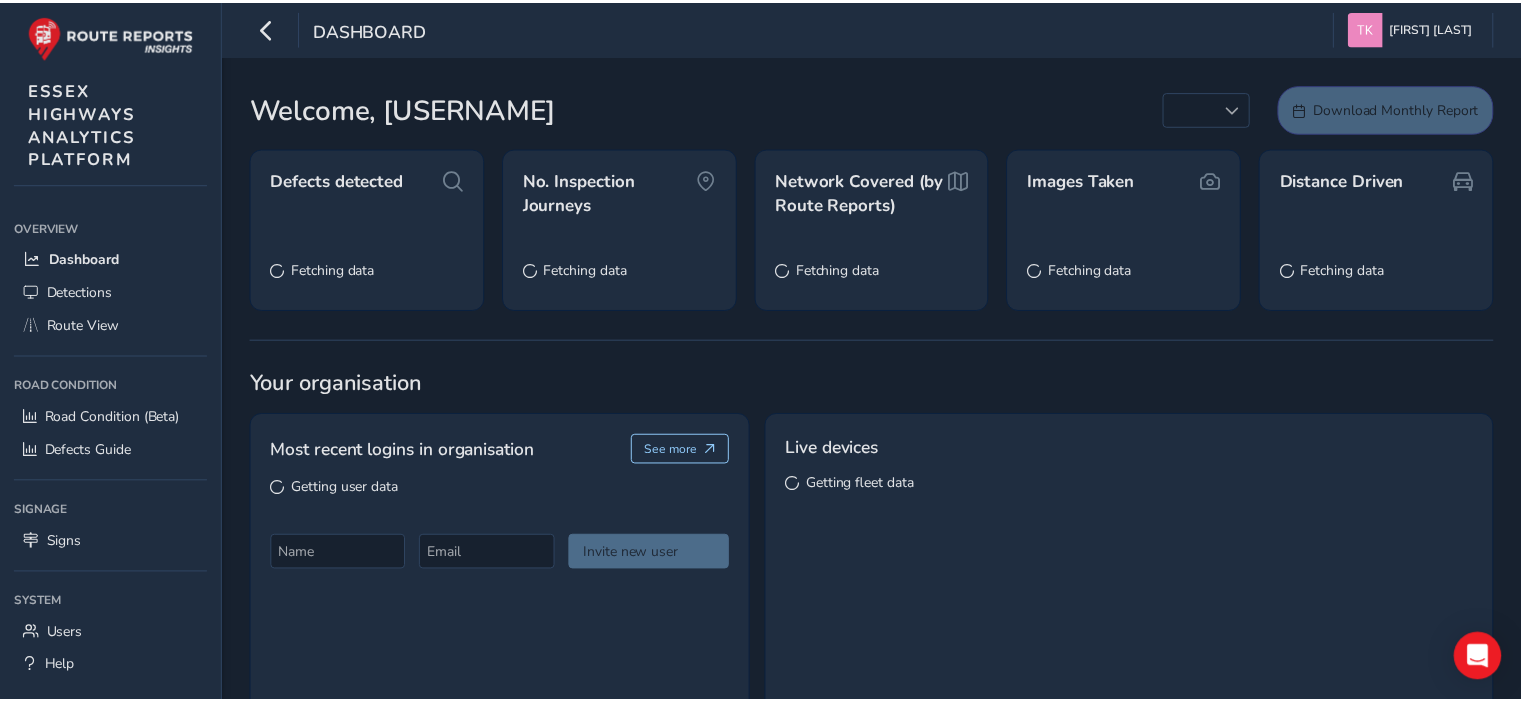 scroll, scrollTop: 0, scrollLeft: 0, axis: both 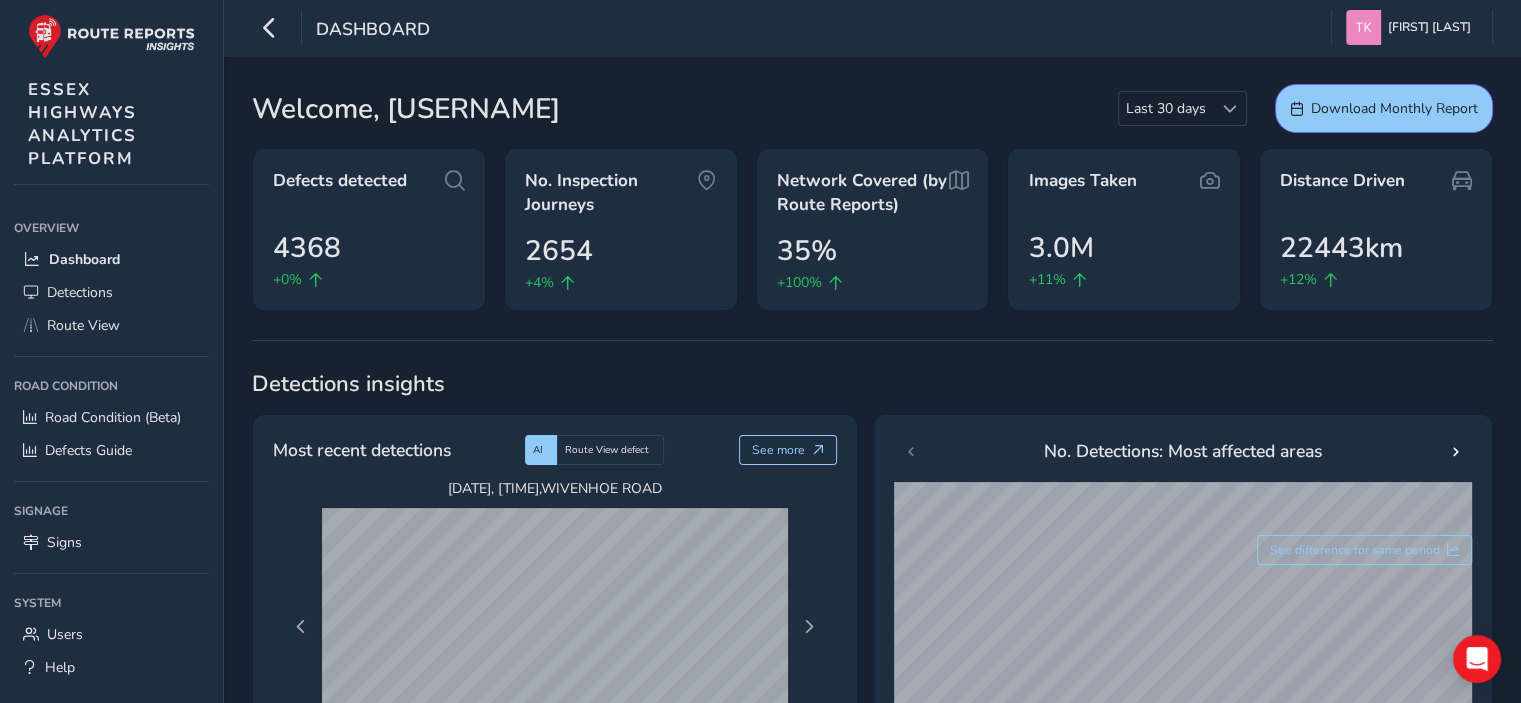 click on "Dashboard [FIRST] [LAST] Colour Scheme: Dark Dim Light Logout" at bounding box center [872, 28] 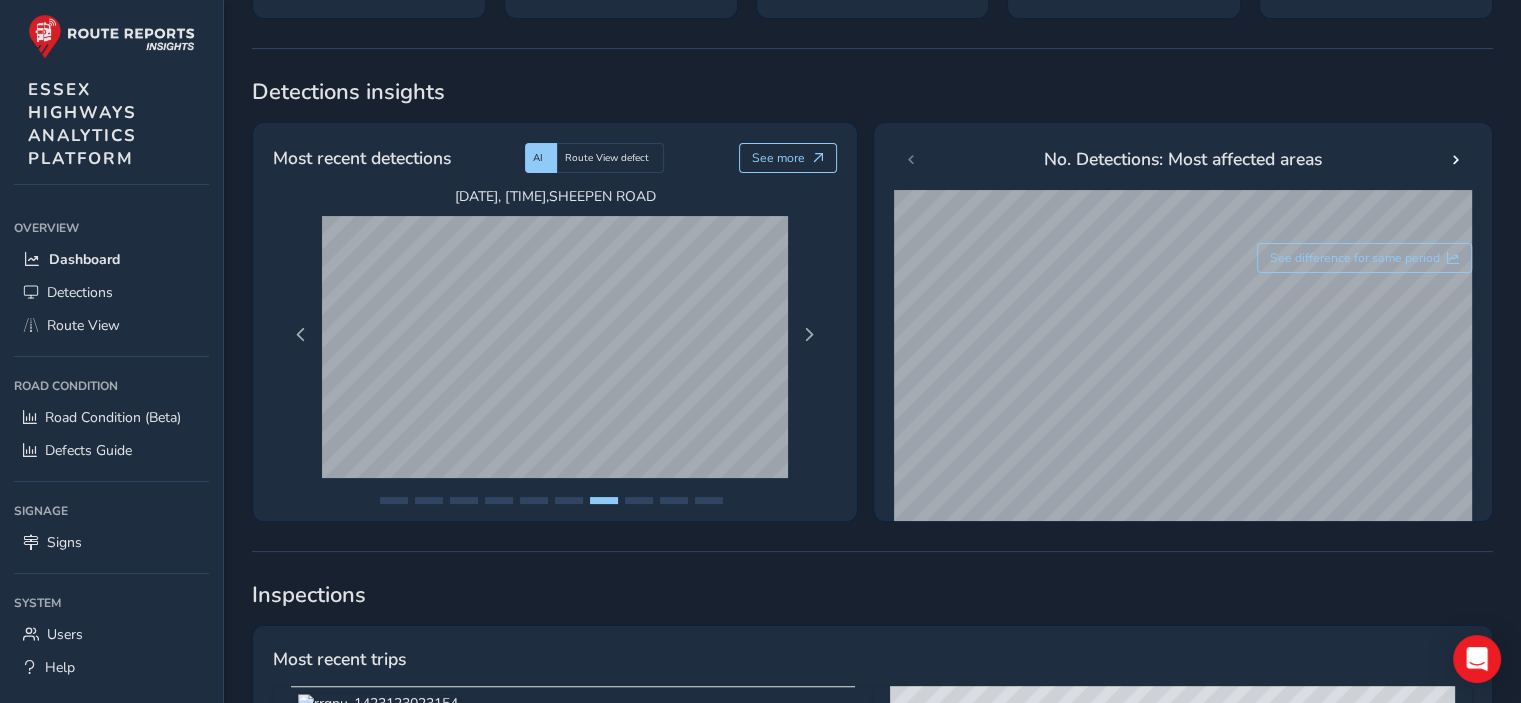scroll, scrollTop: 300, scrollLeft: 0, axis: vertical 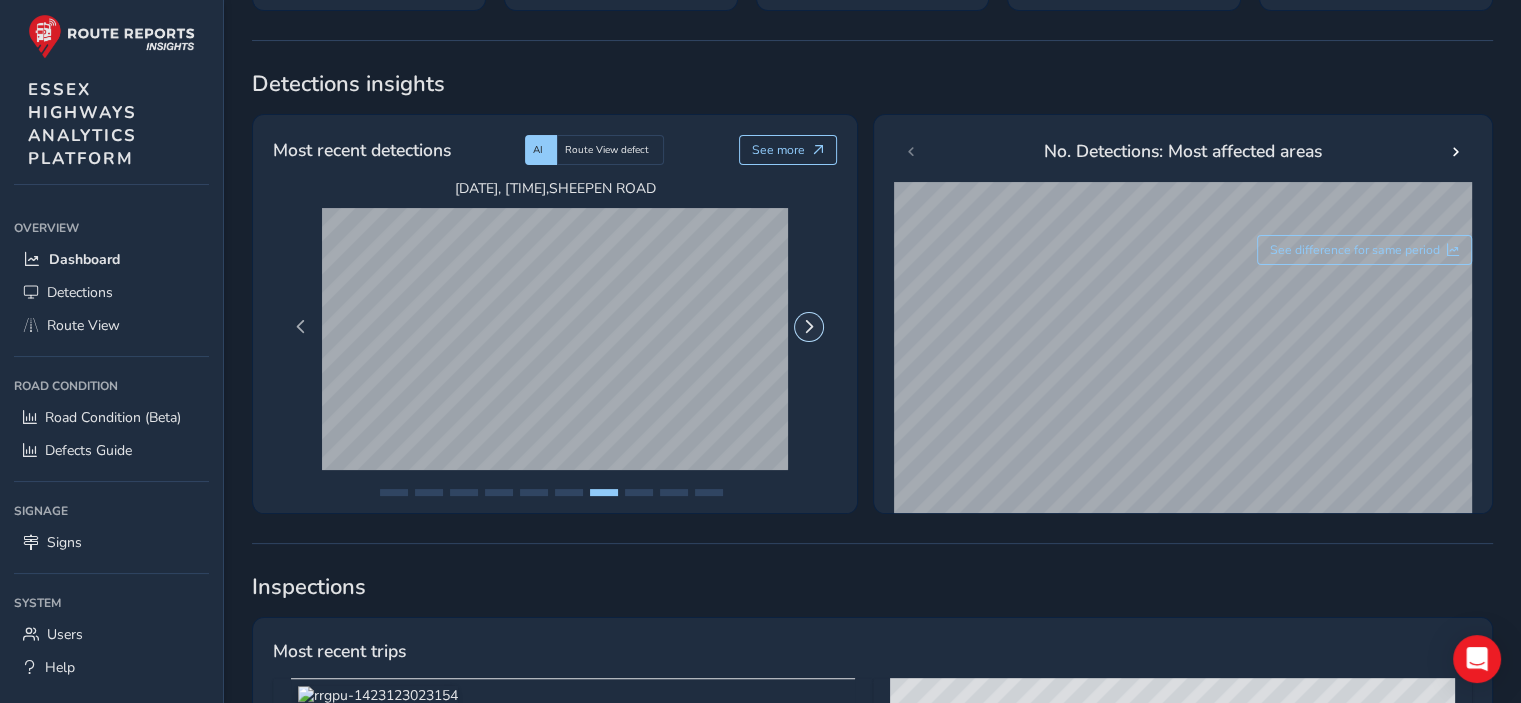 click at bounding box center [809, 327] 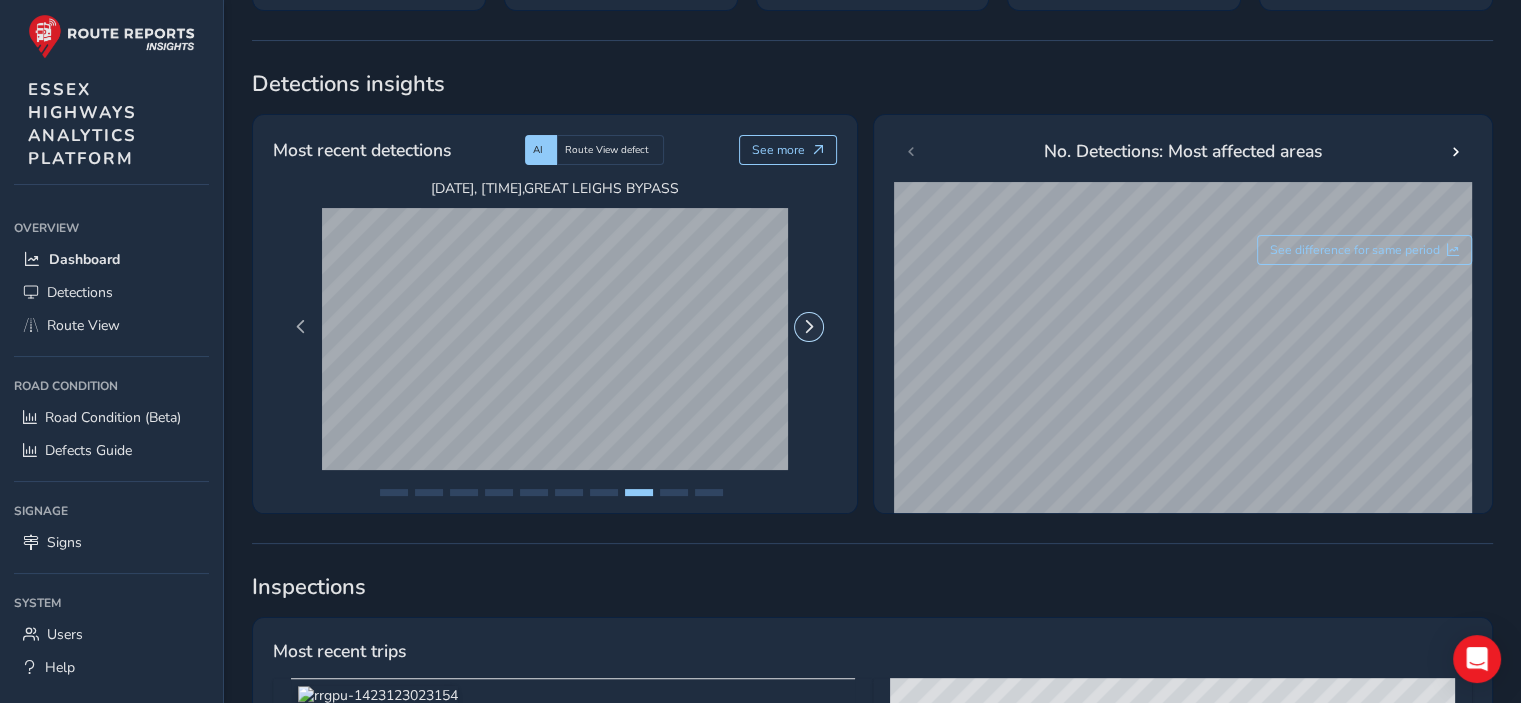 click at bounding box center (809, 327) 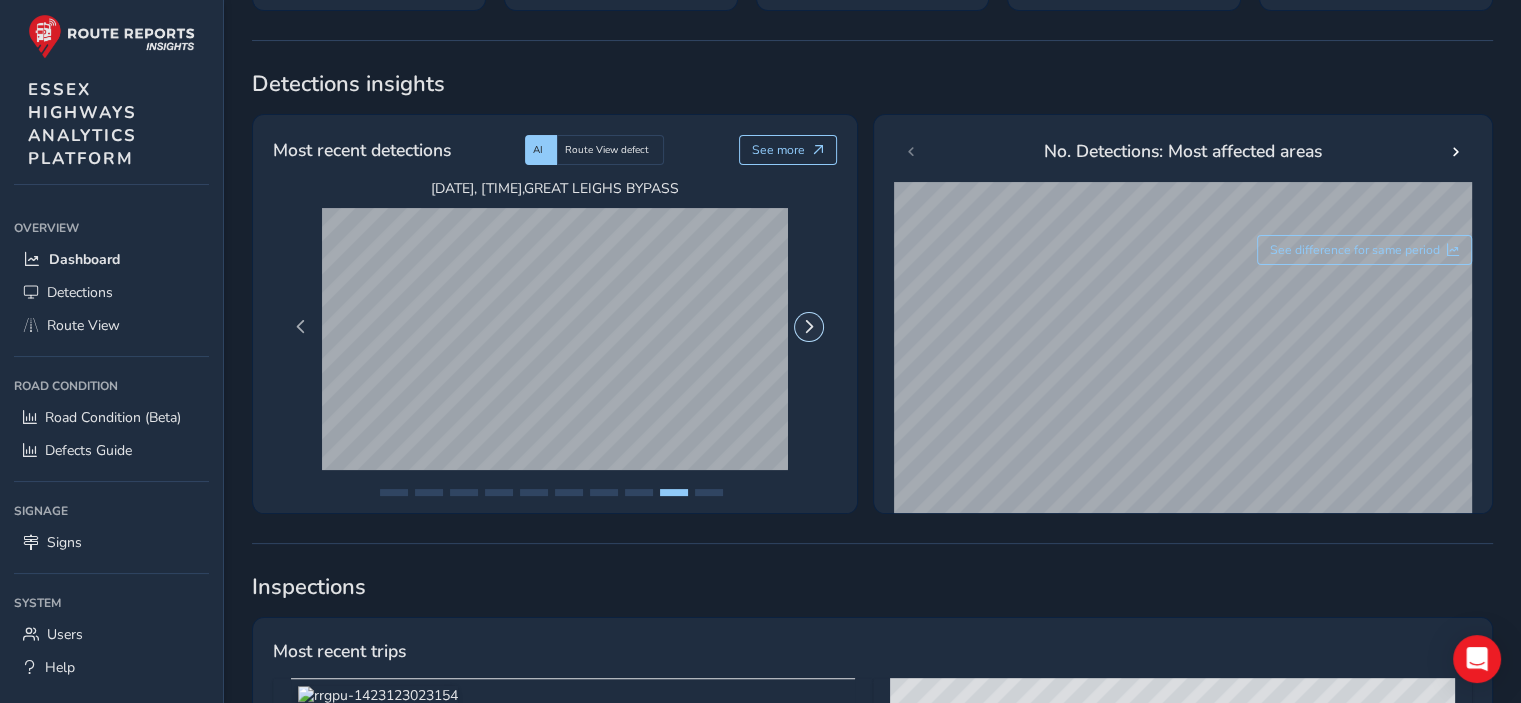 click at bounding box center [809, 327] 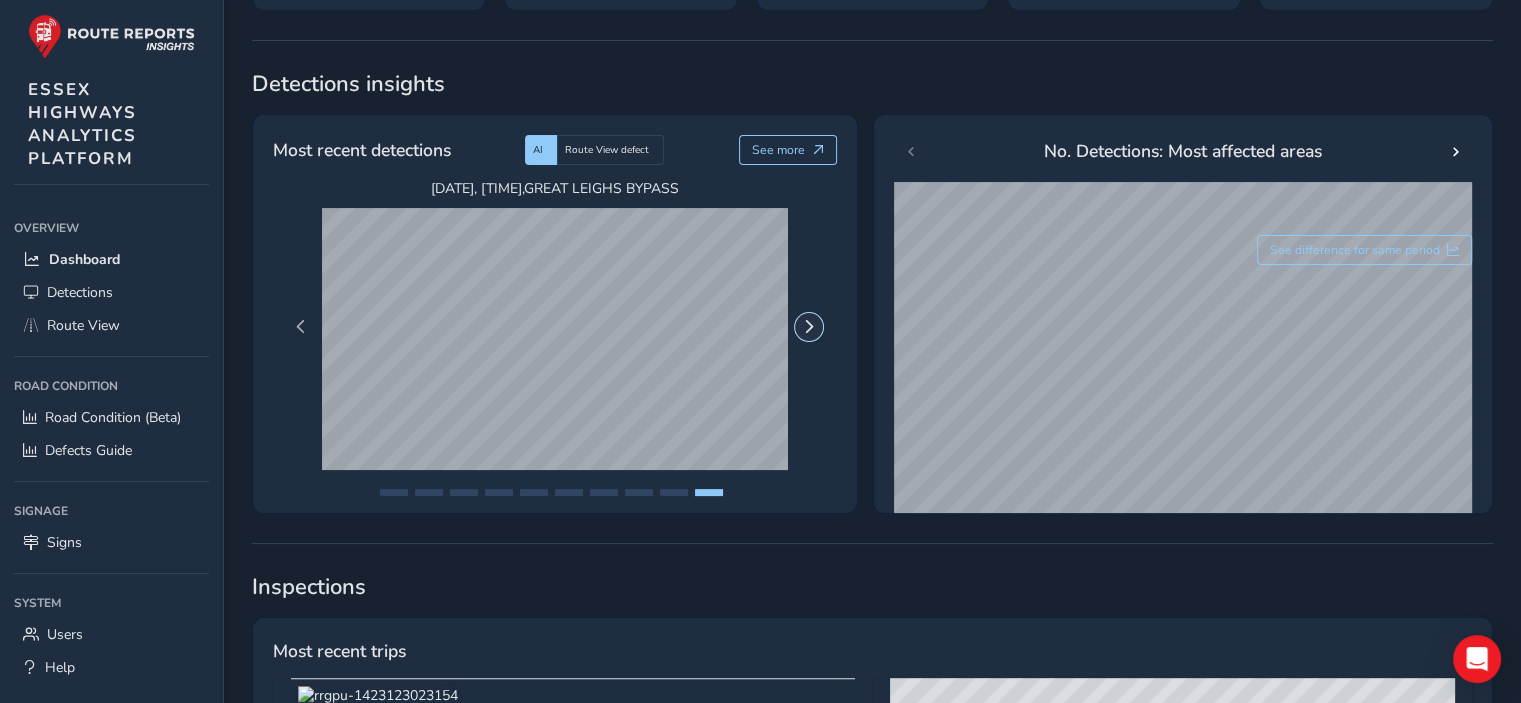 click at bounding box center [809, 327] 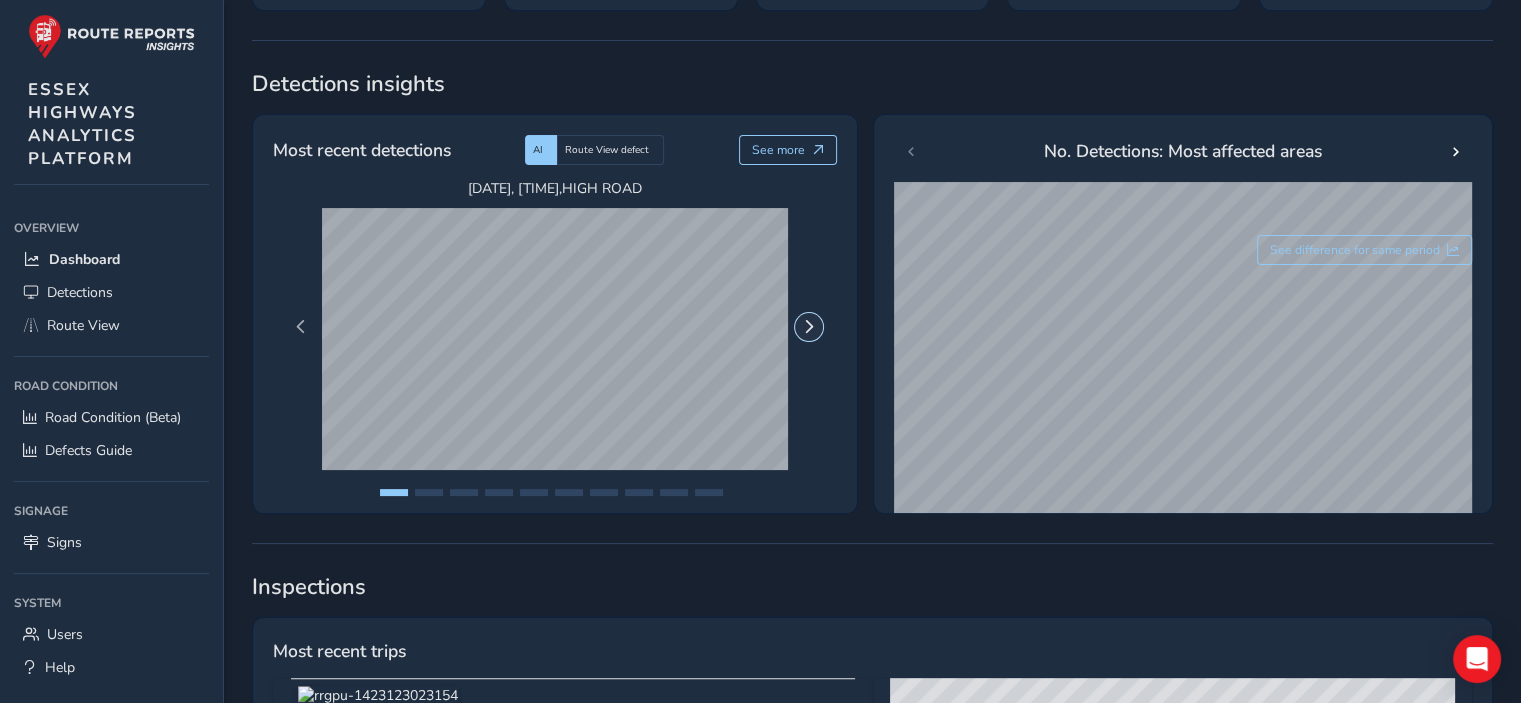 type 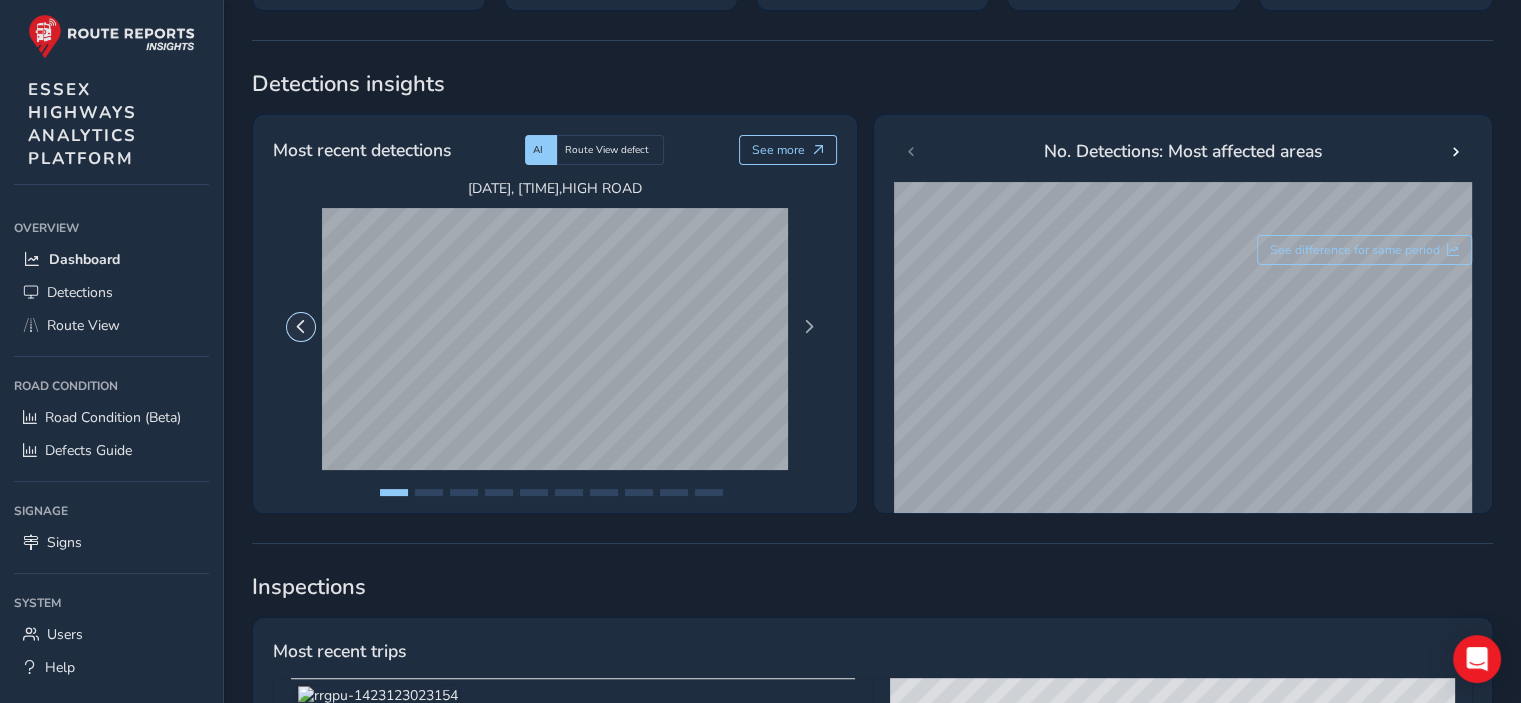 click at bounding box center (301, 327) 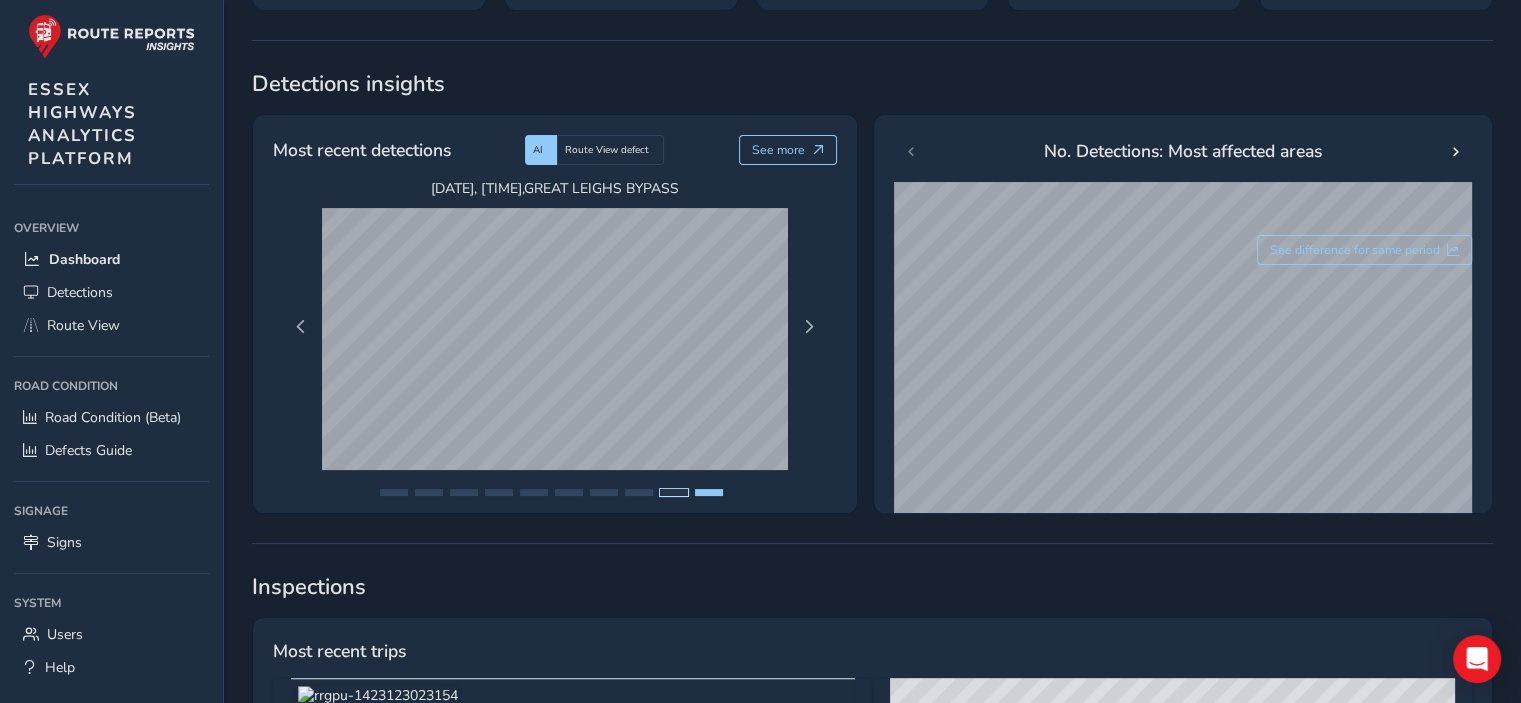click at bounding box center (674, 492) 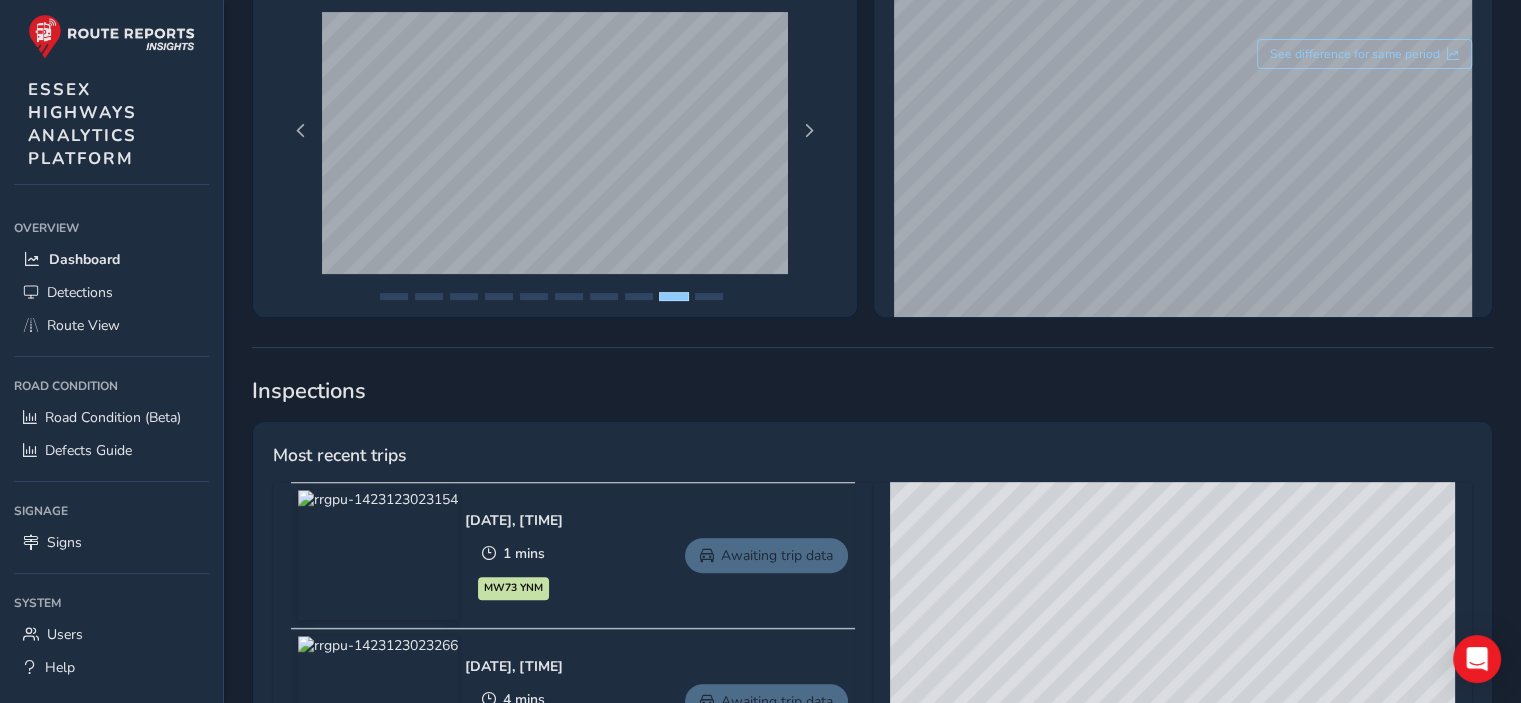 scroll, scrollTop: 400, scrollLeft: 0, axis: vertical 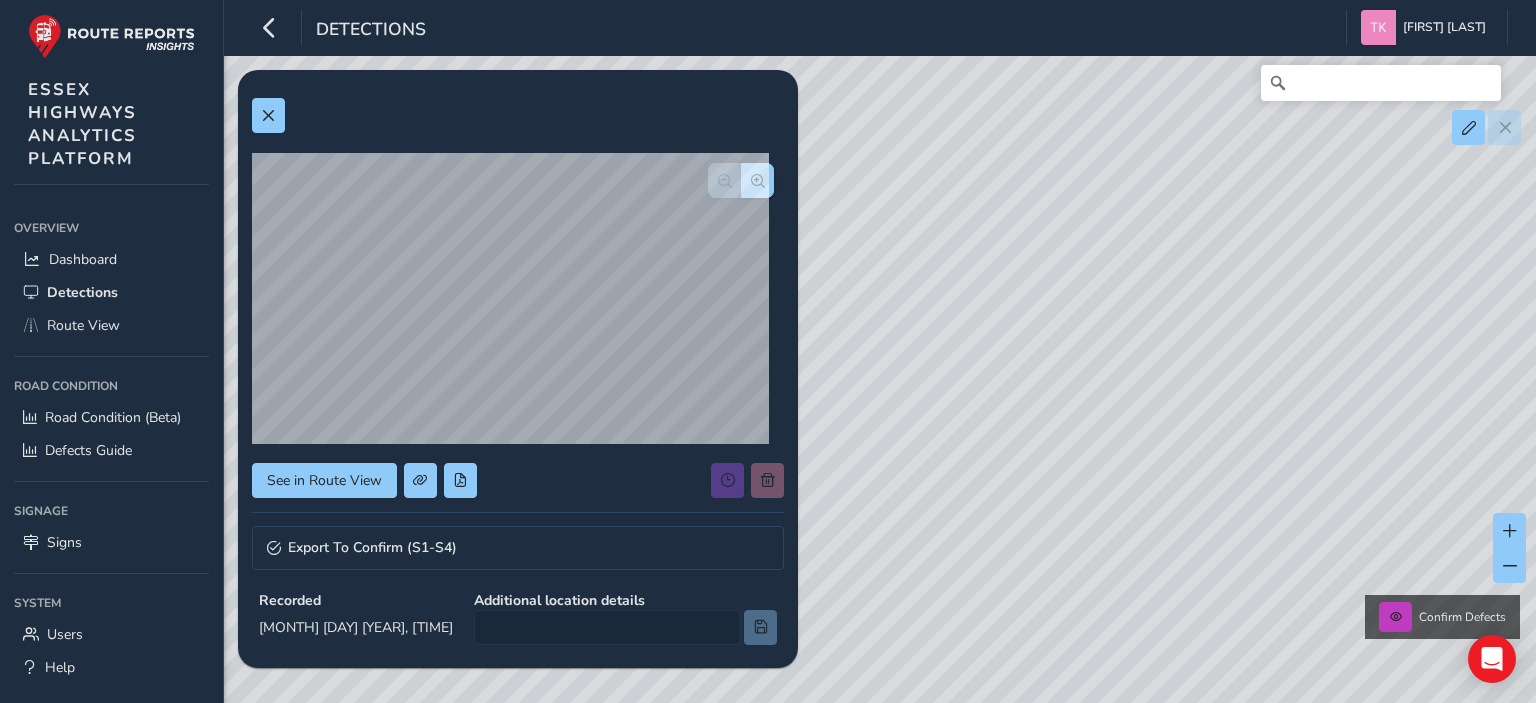 drag, startPoint x: 987, startPoint y: 509, endPoint x: 908, endPoint y: 432, distance: 110.317726 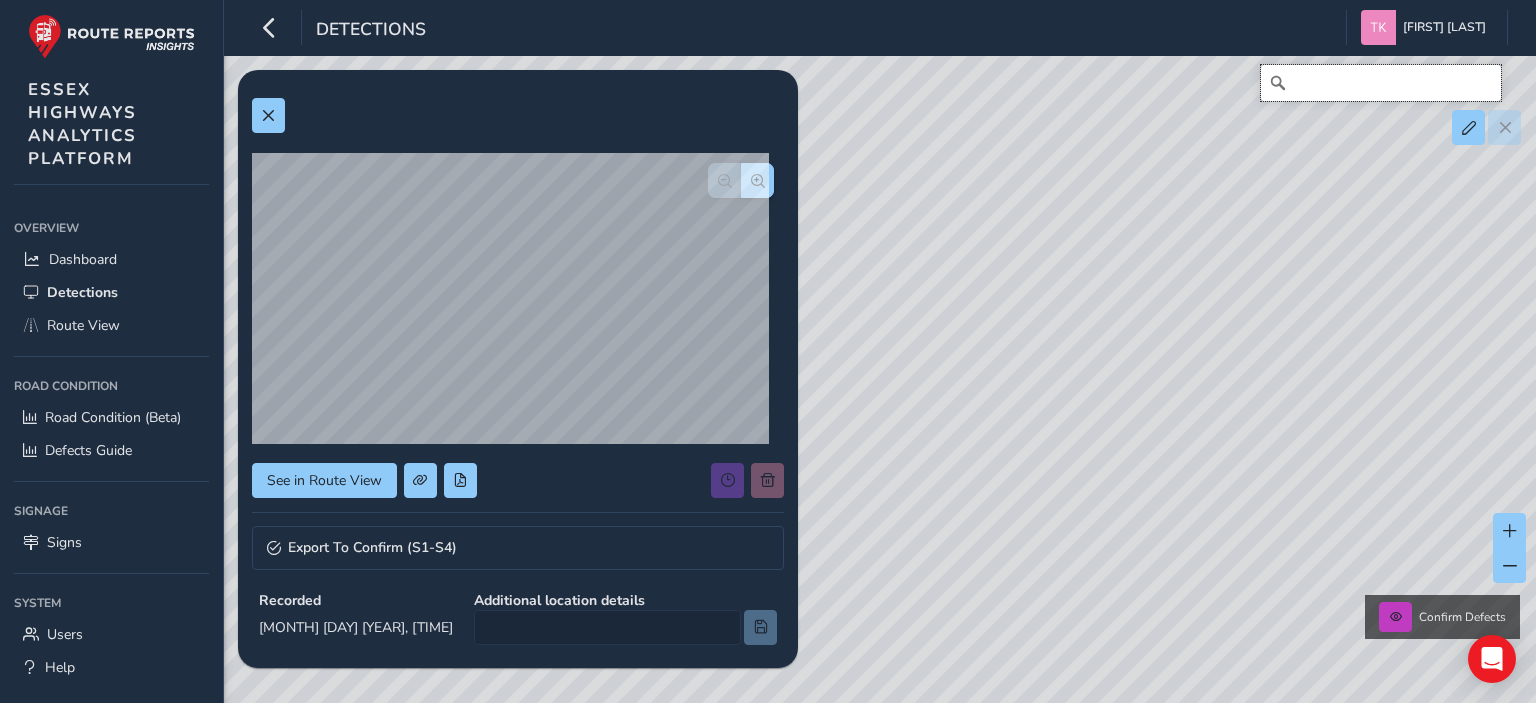 click at bounding box center (1381, 83) 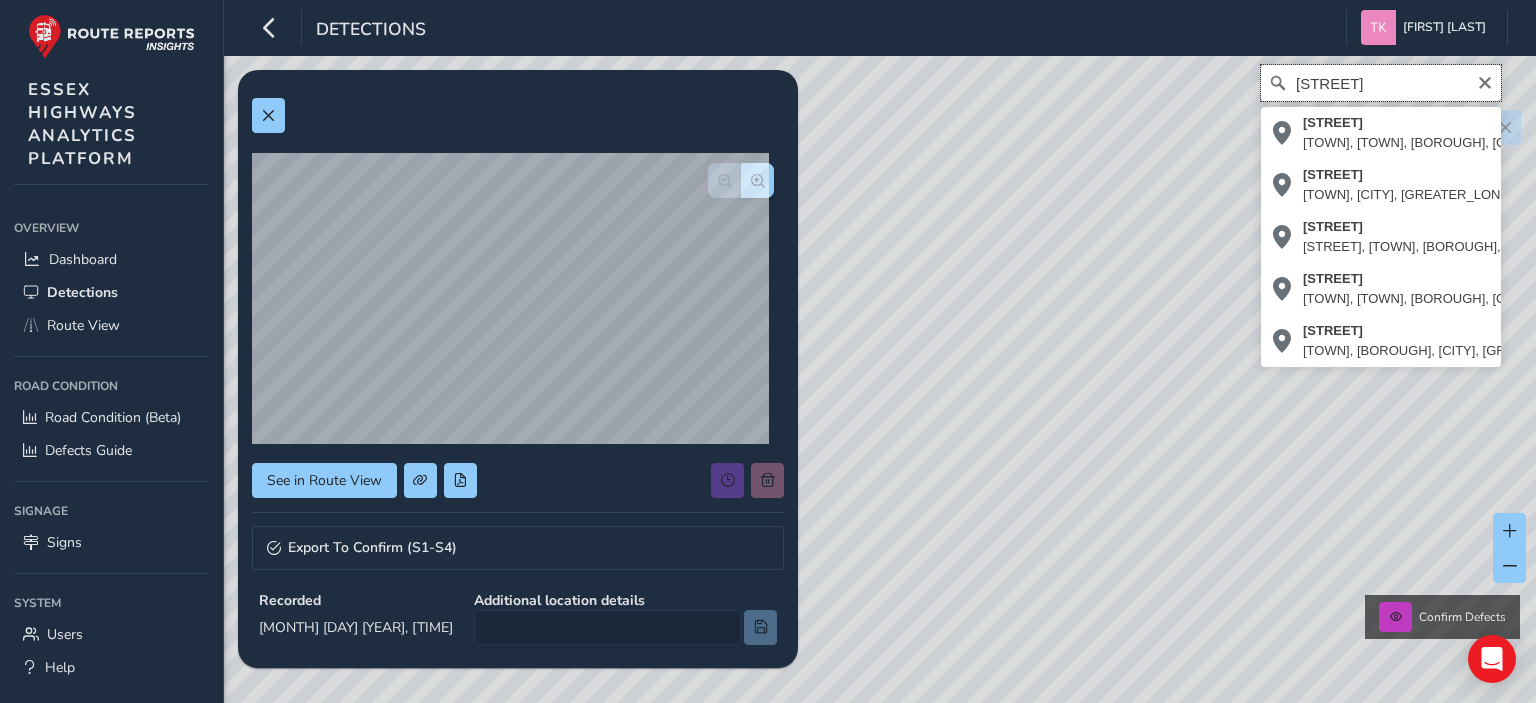 click on "springfield road" at bounding box center [1381, 83] 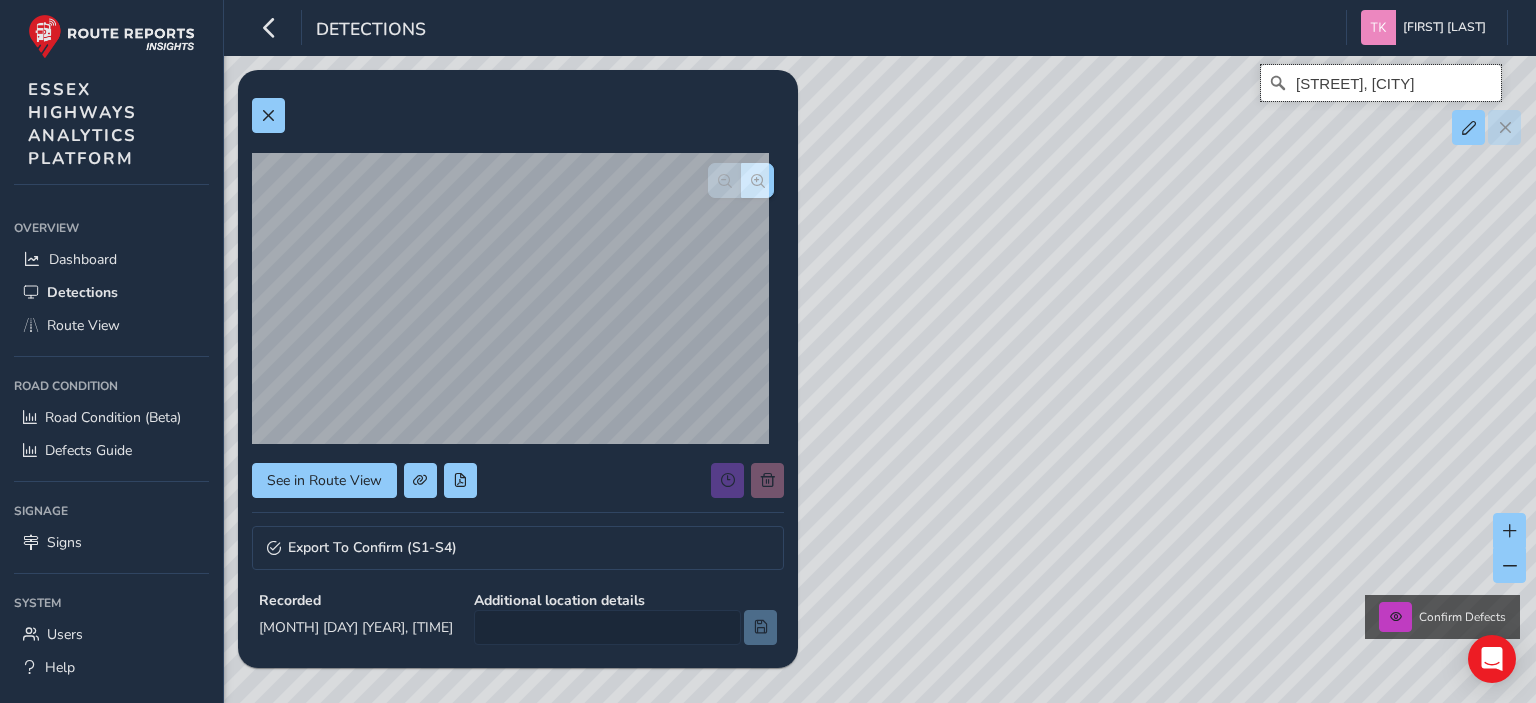 scroll, scrollTop: 0, scrollLeft: 13, axis: horizontal 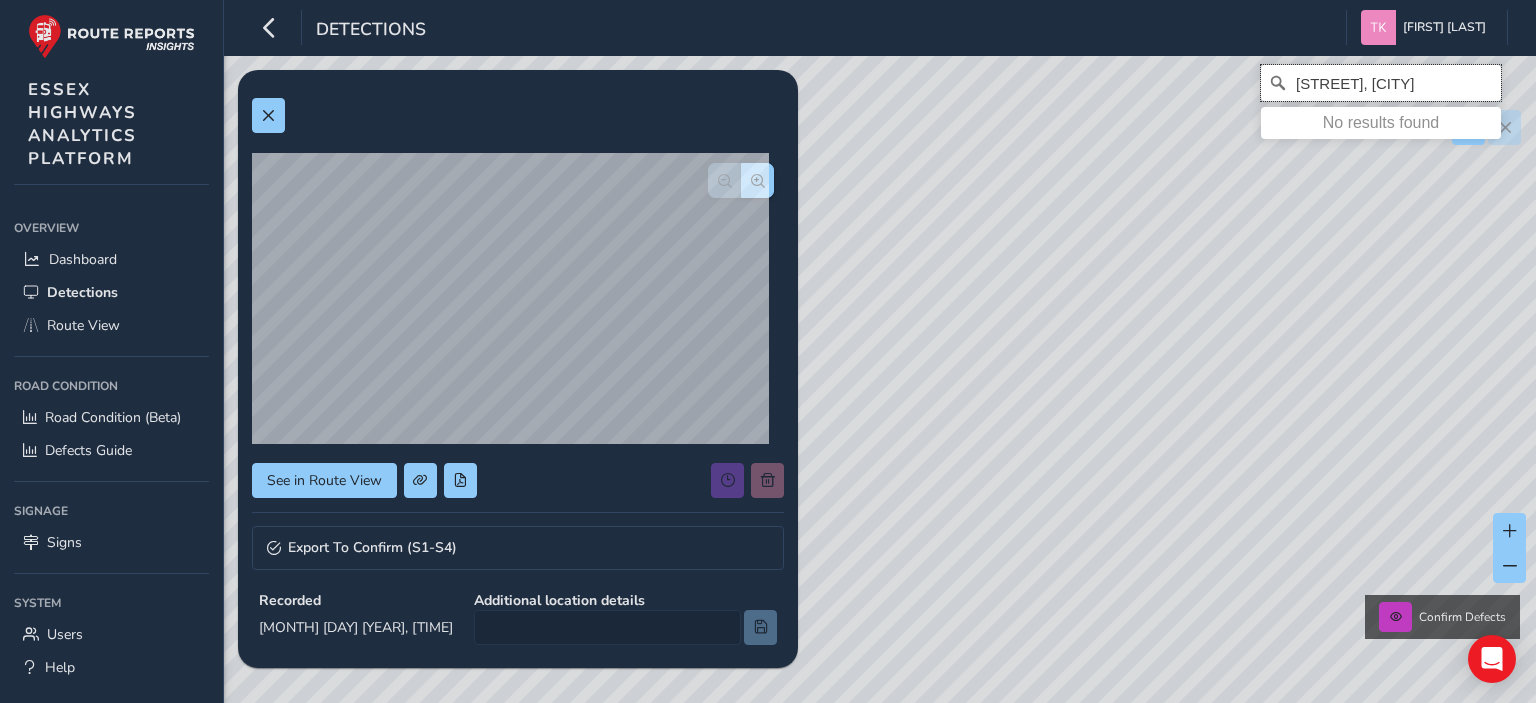 type on "springfield road, chelsmford" 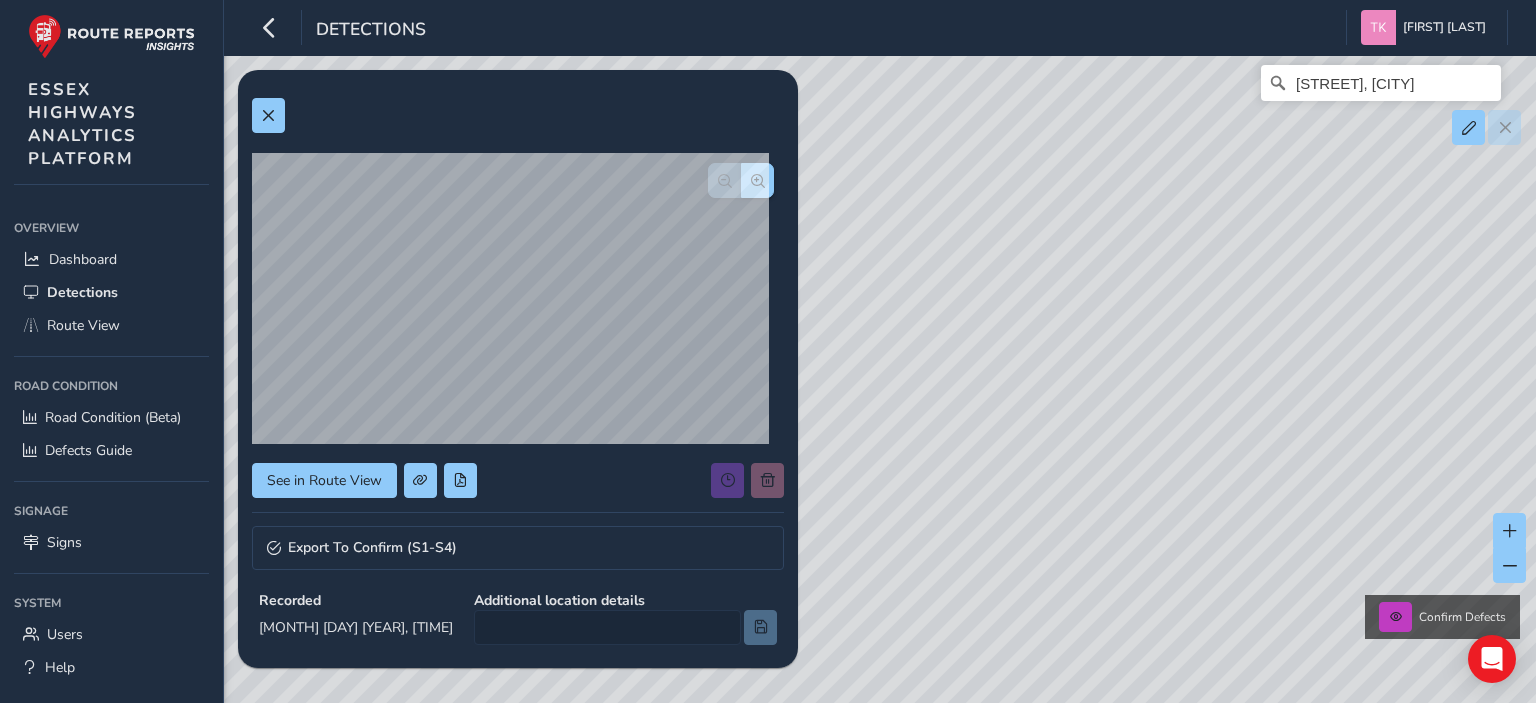 scroll, scrollTop: 0, scrollLeft: 0, axis: both 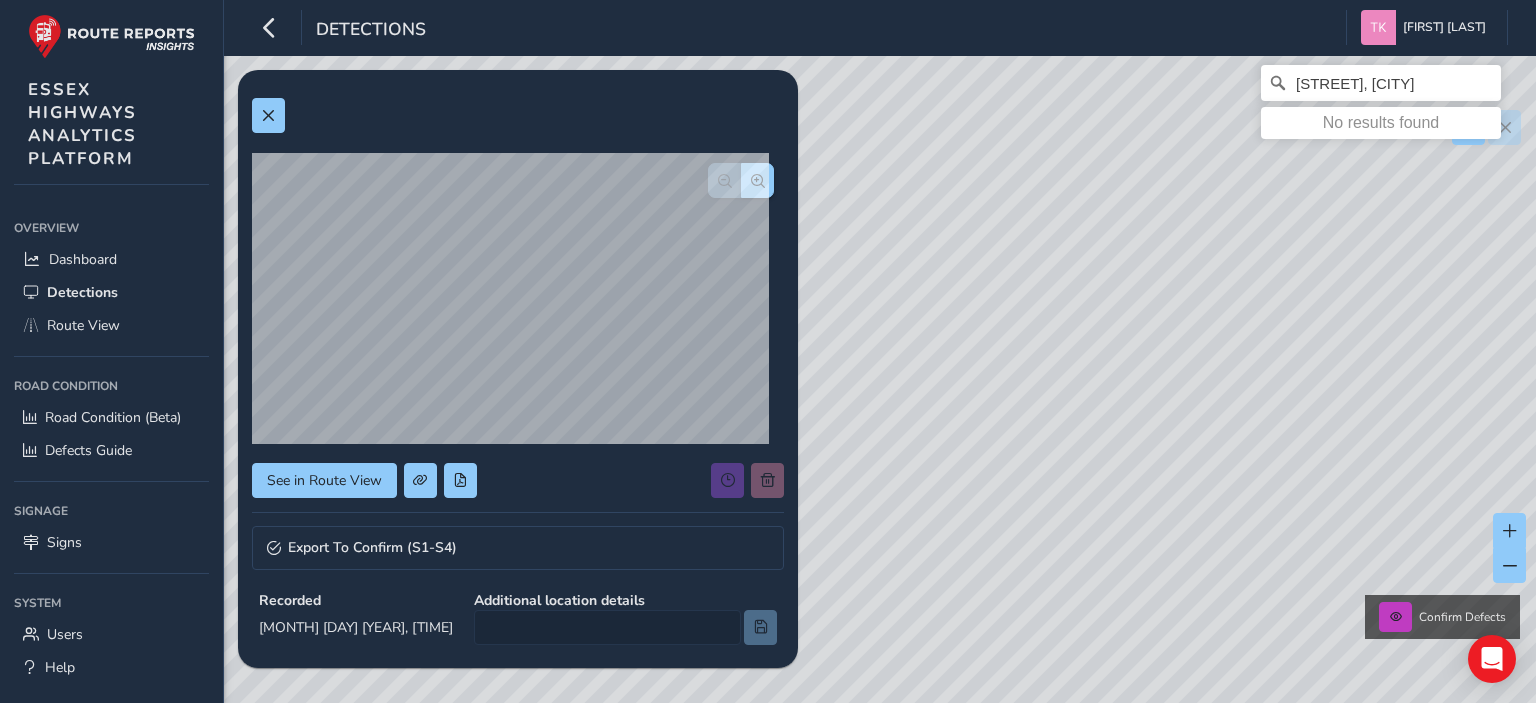 click on "springfield road, chelsmford No results found           Confirm Defects" at bounding box center [768, 351] 